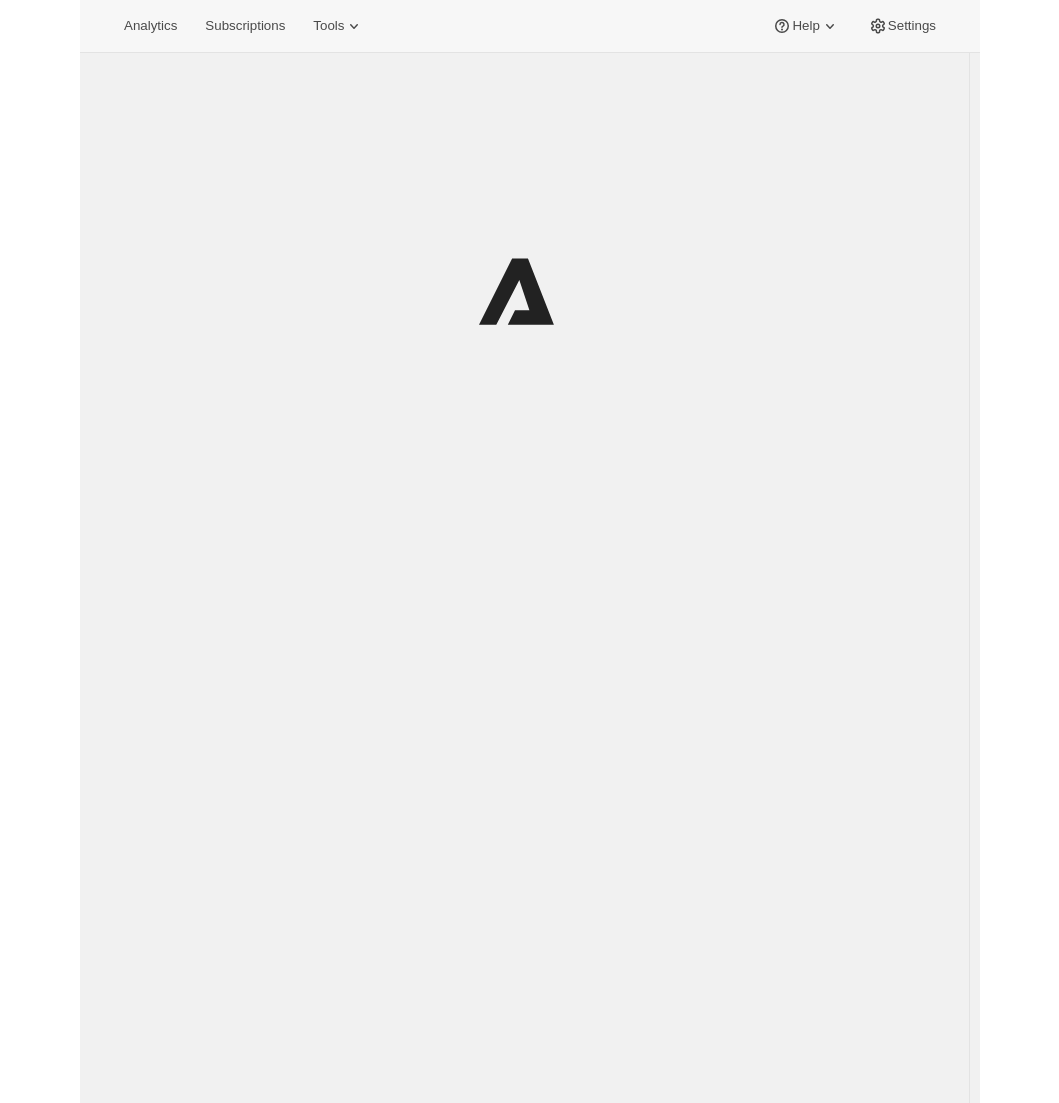 scroll, scrollTop: 0, scrollLeft: 0, axis: both 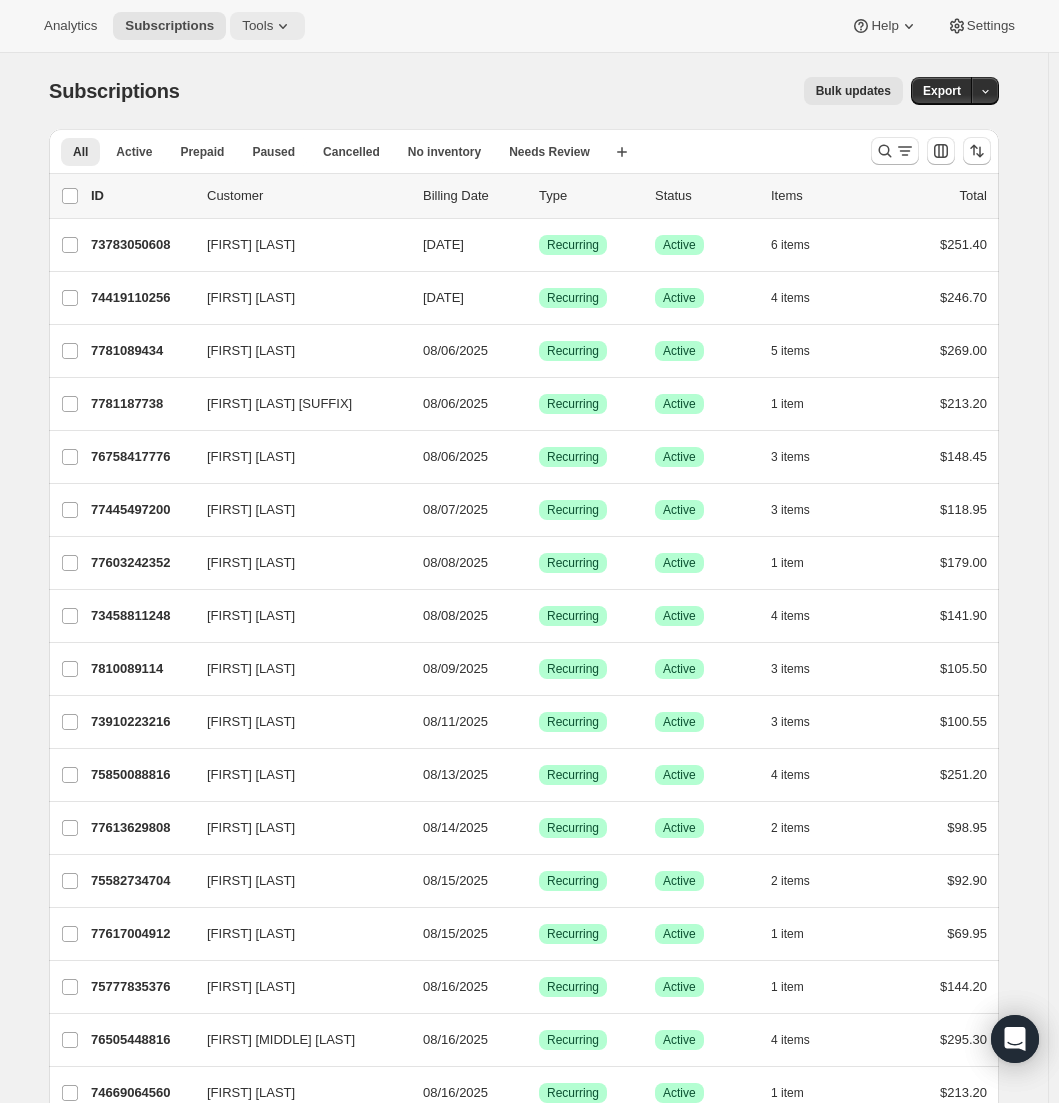 click 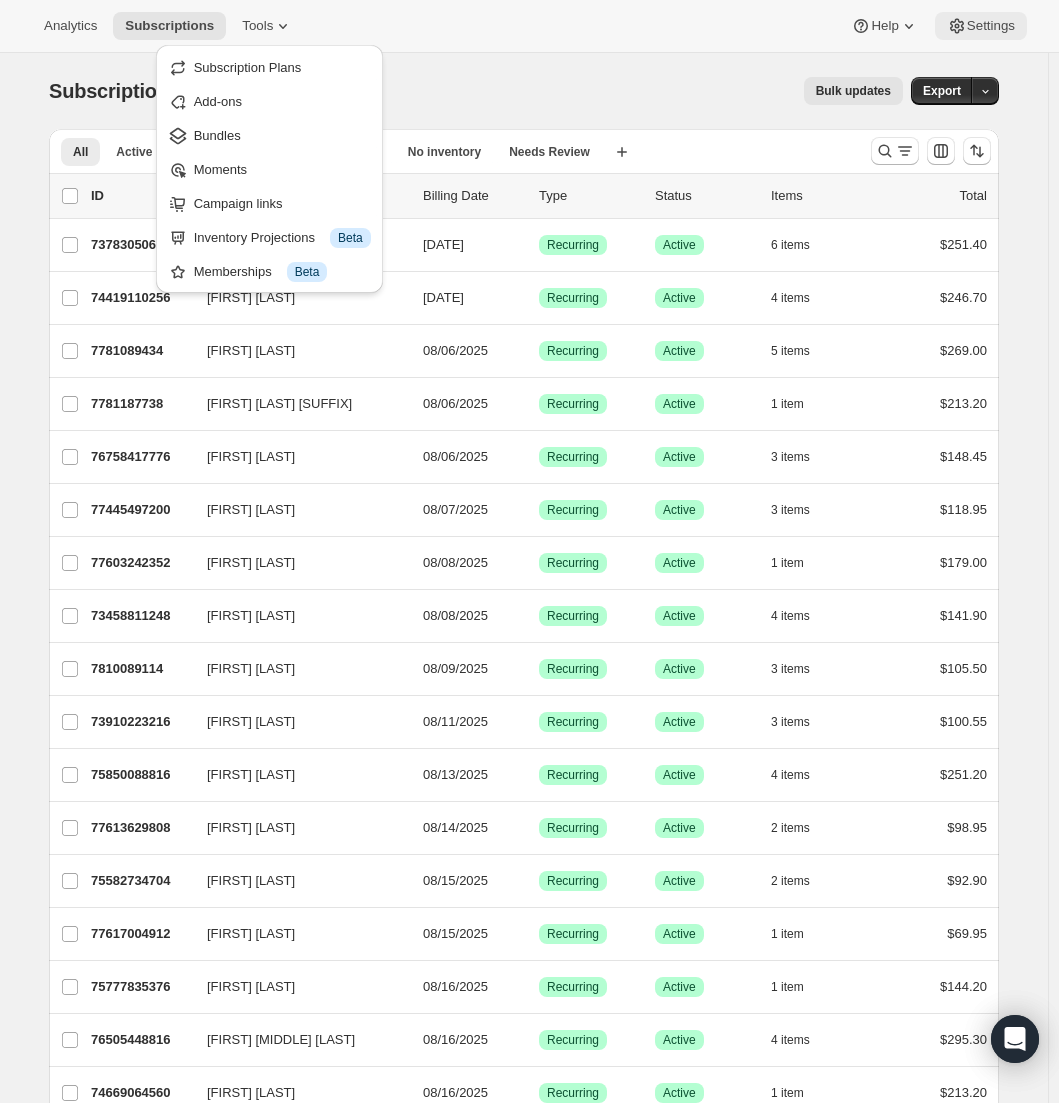 click on "Settings" at bounding box center (991, 26) 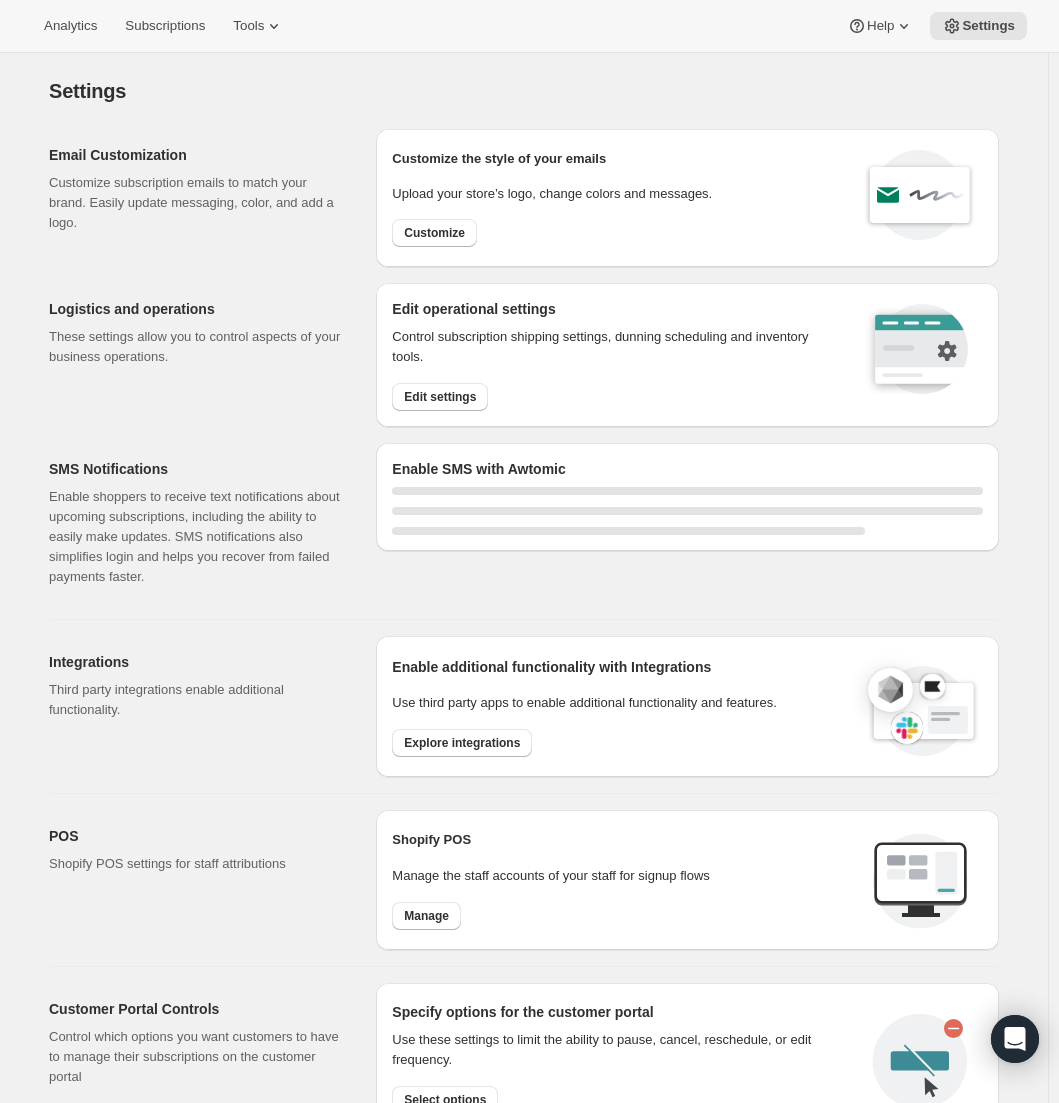 select on "22:00" 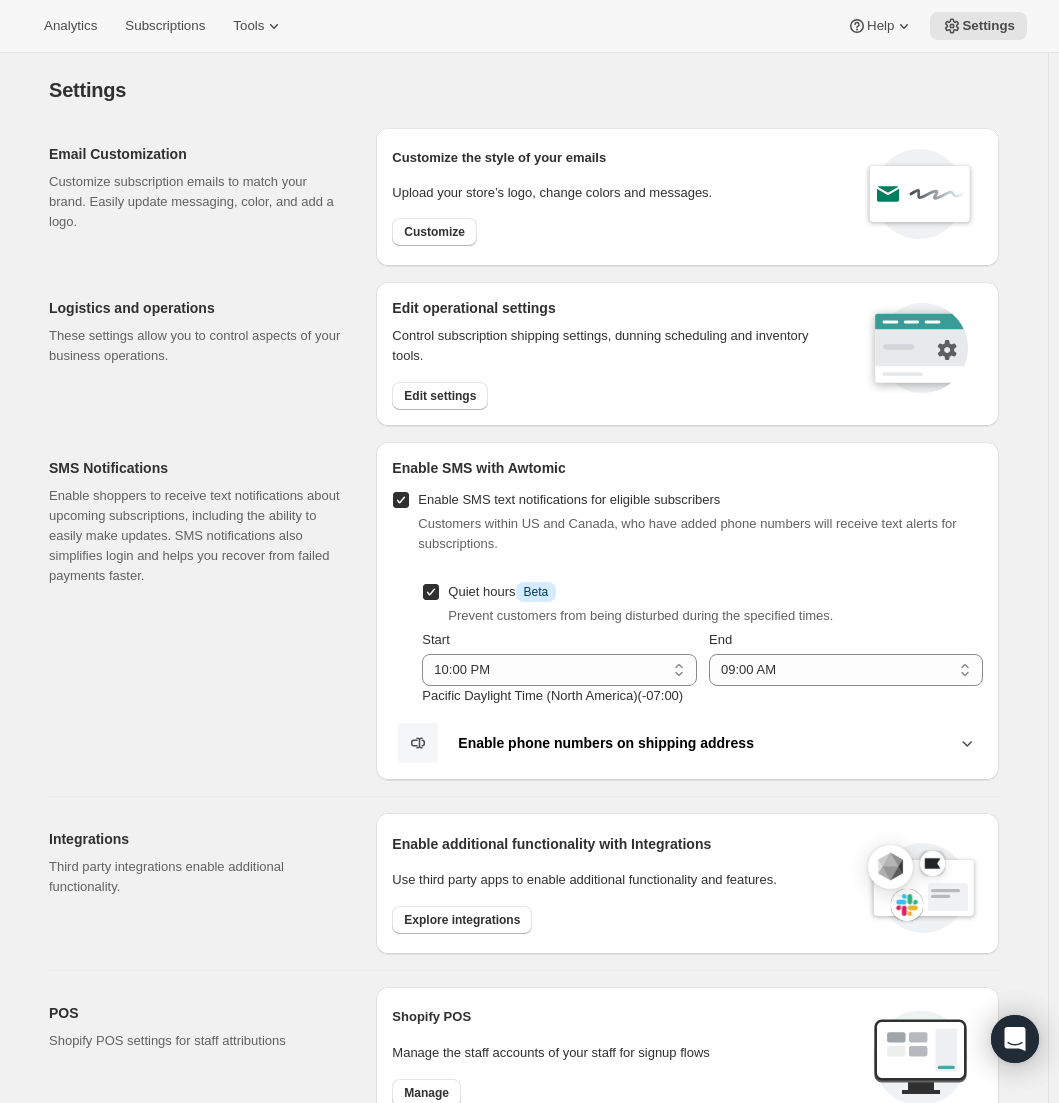 scroll, scrollTop: 0, scrollLeft: 0, axis: both 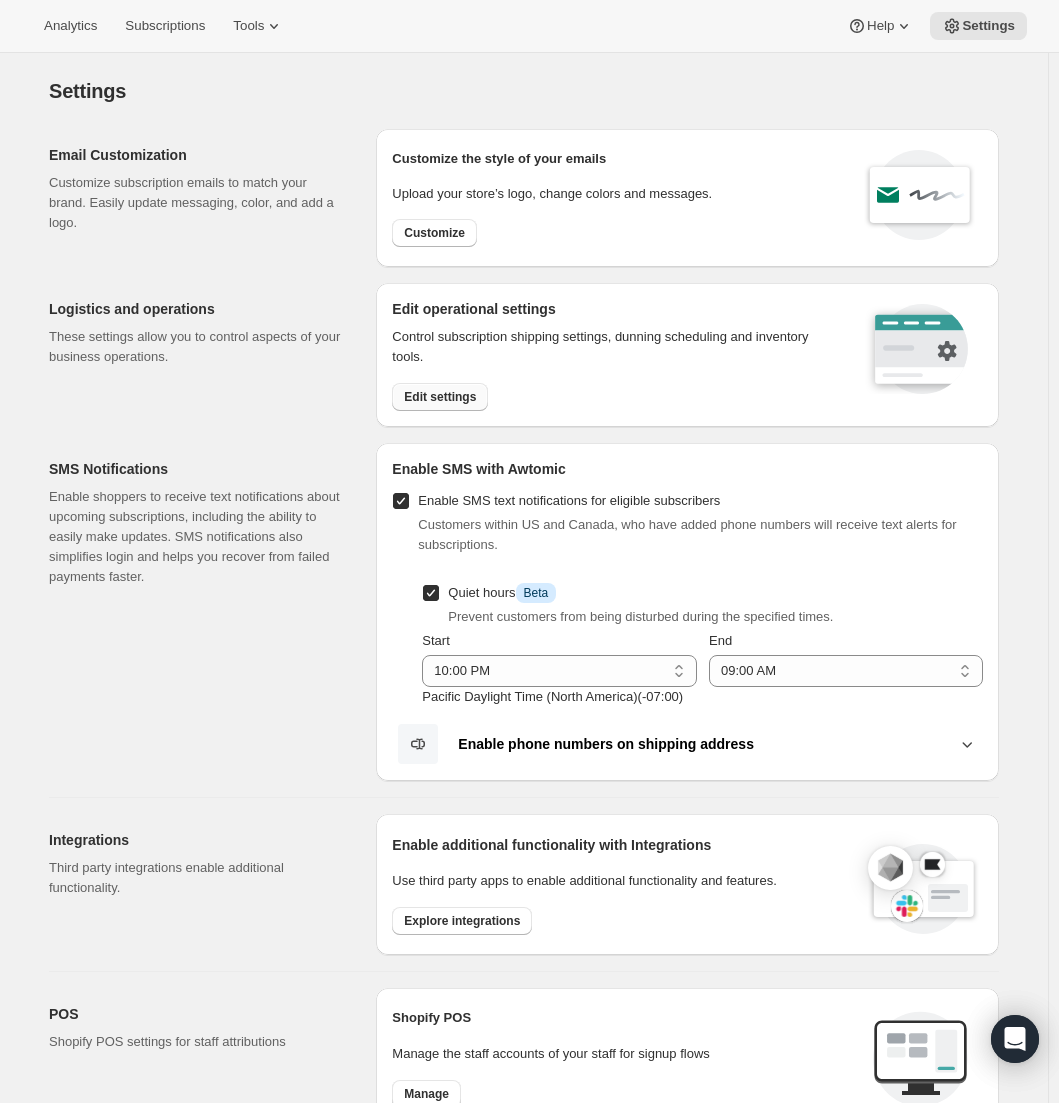 click on "Edit settings" at bounding box center (440, 397) 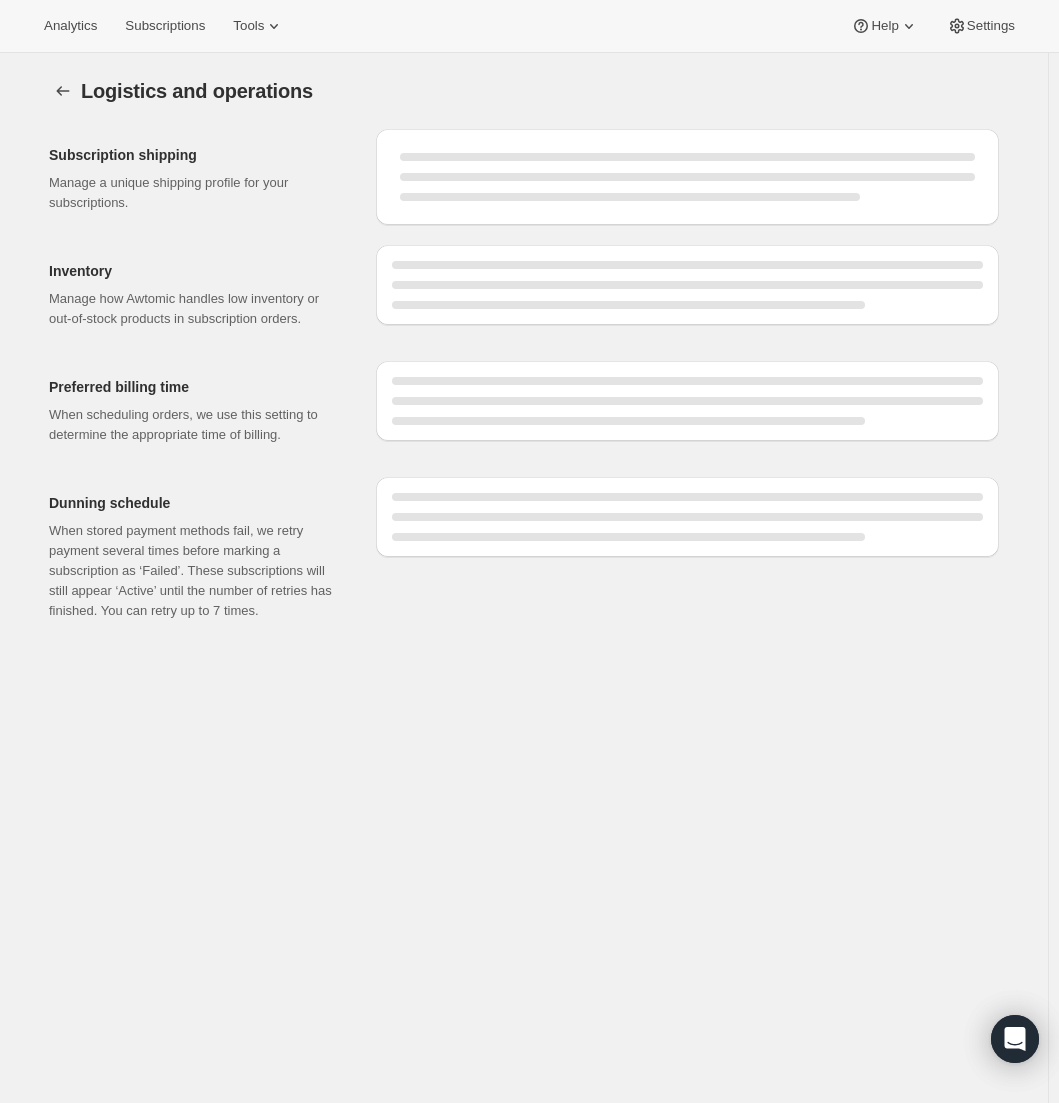 select on "DAY" 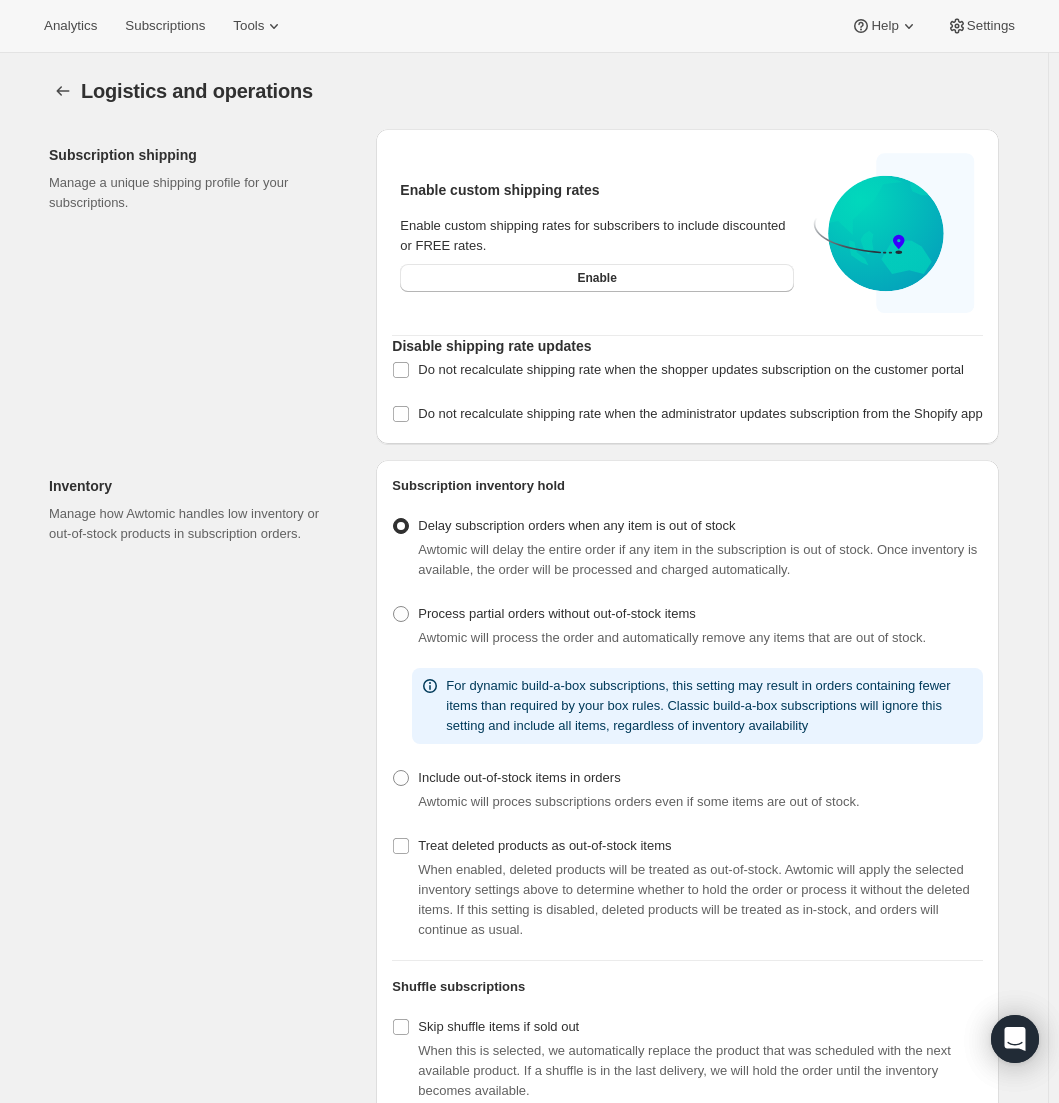 checkbox on "true" 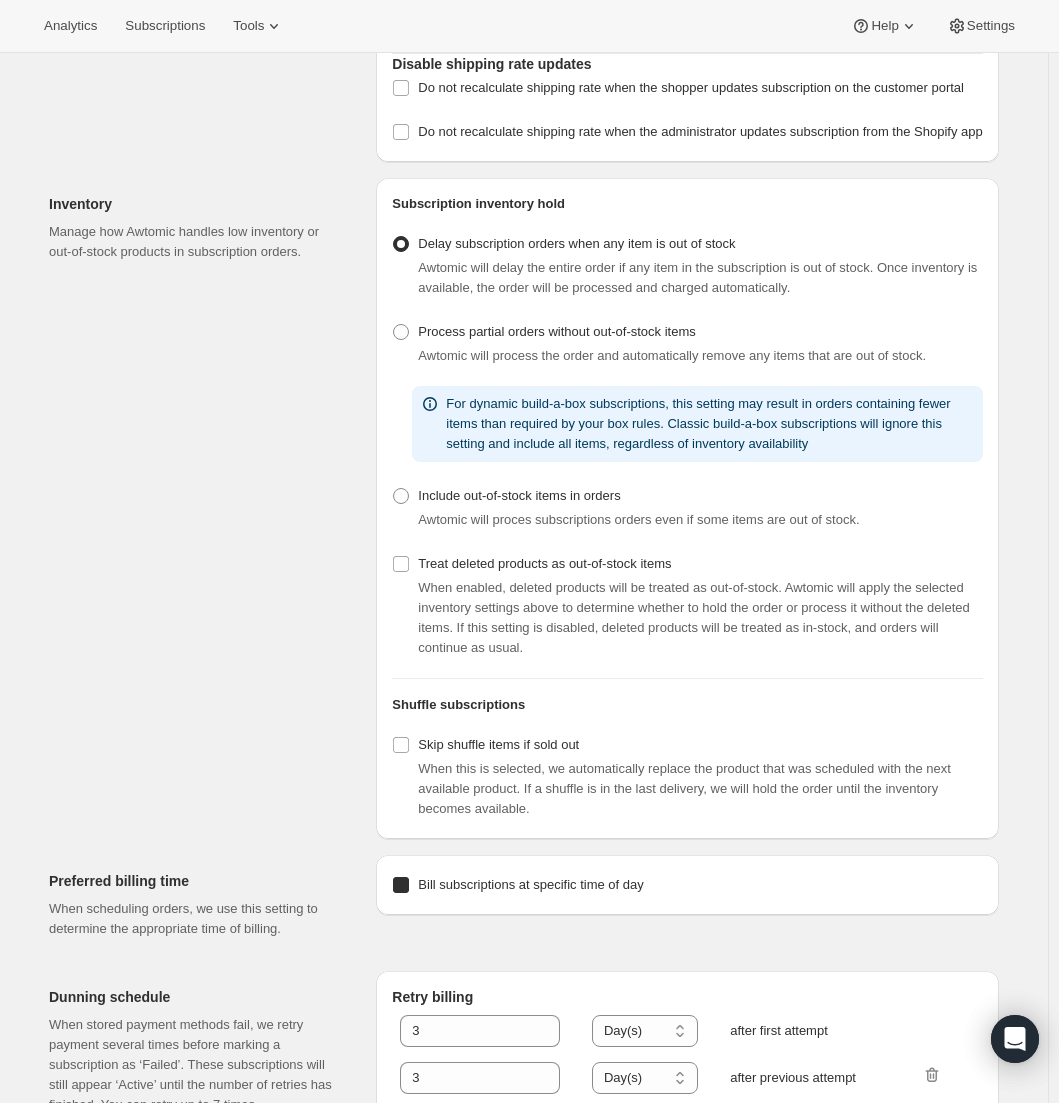 select on "12:00" 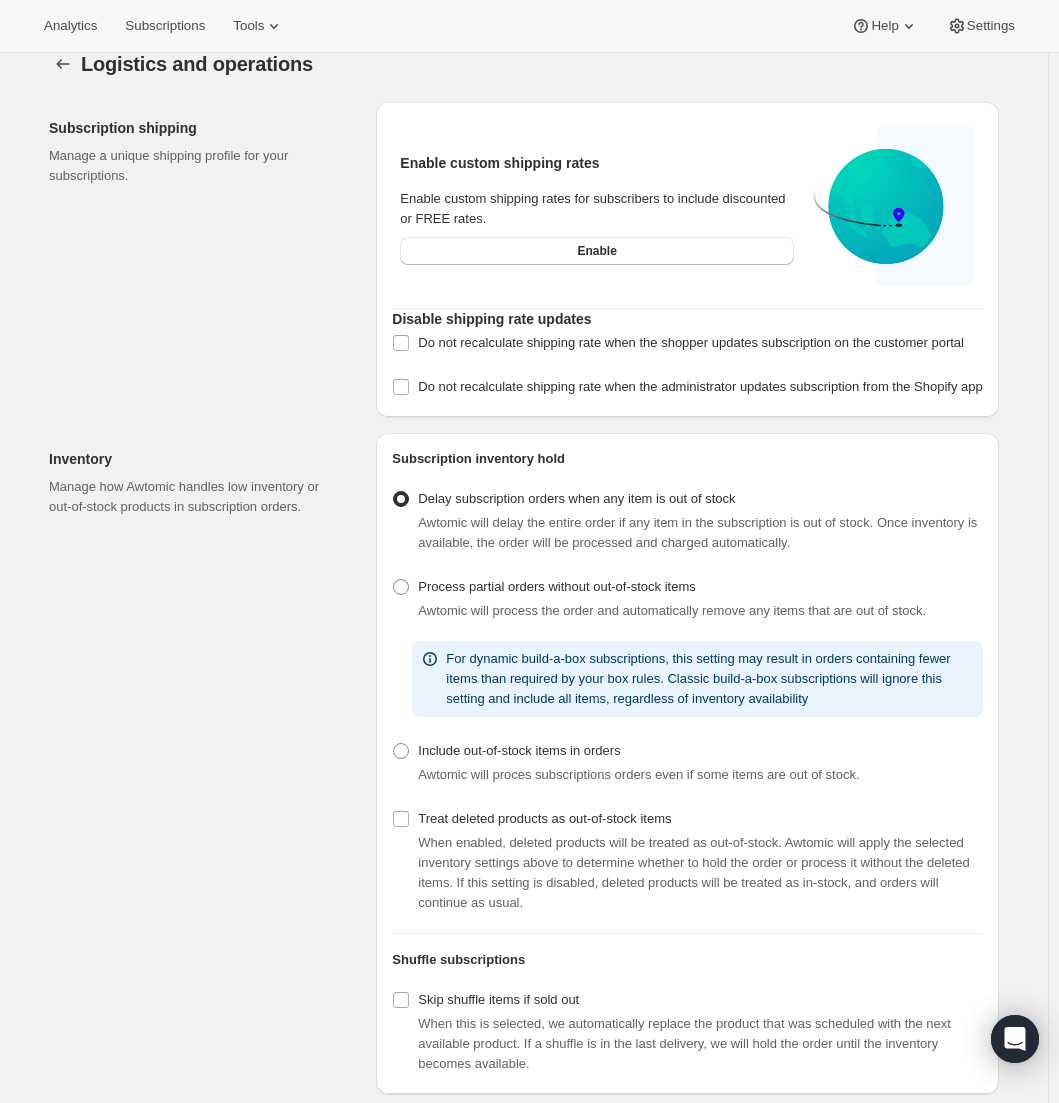 scroll, scrollTop: 0, scrollLeft: 0, axis: both 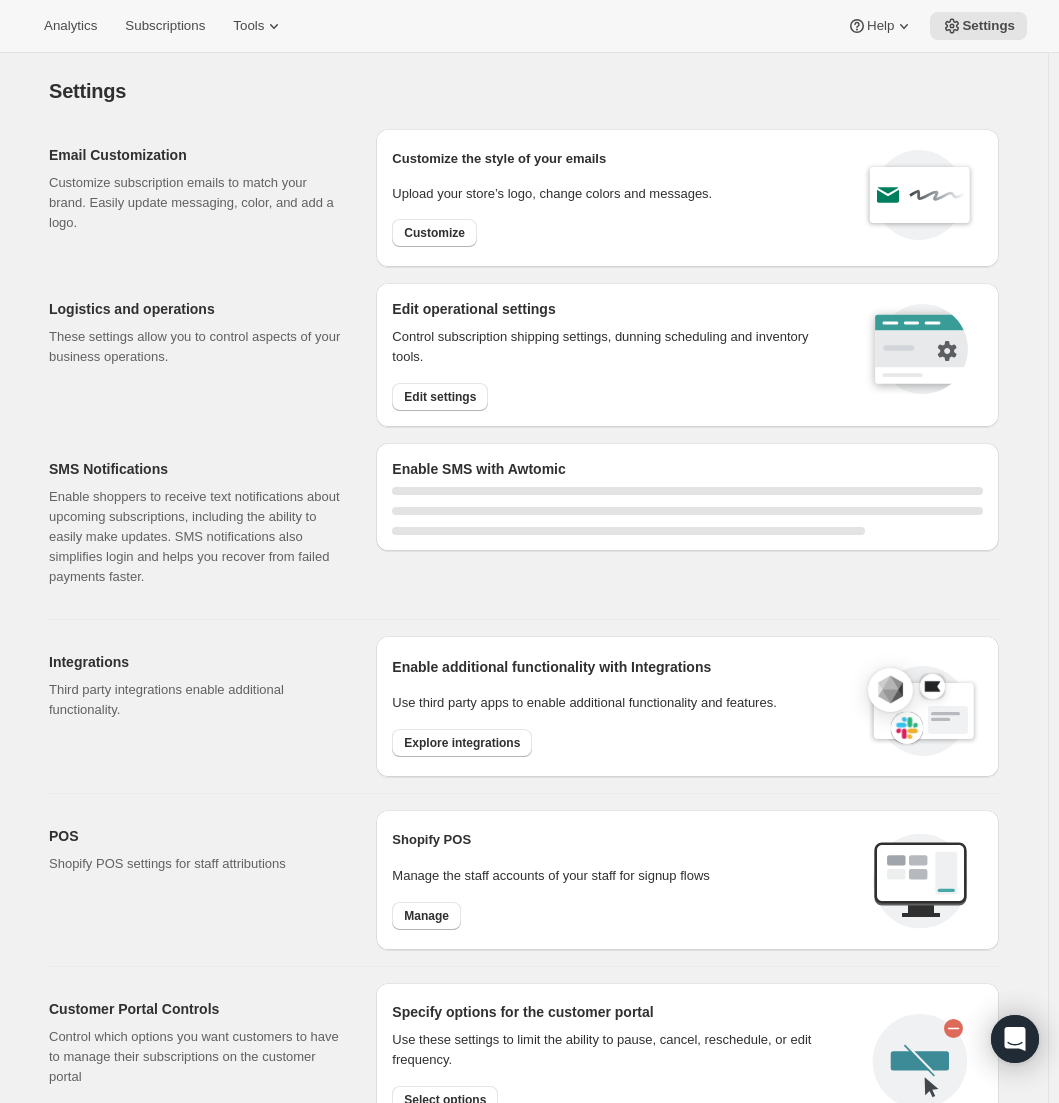 select on "22:00" 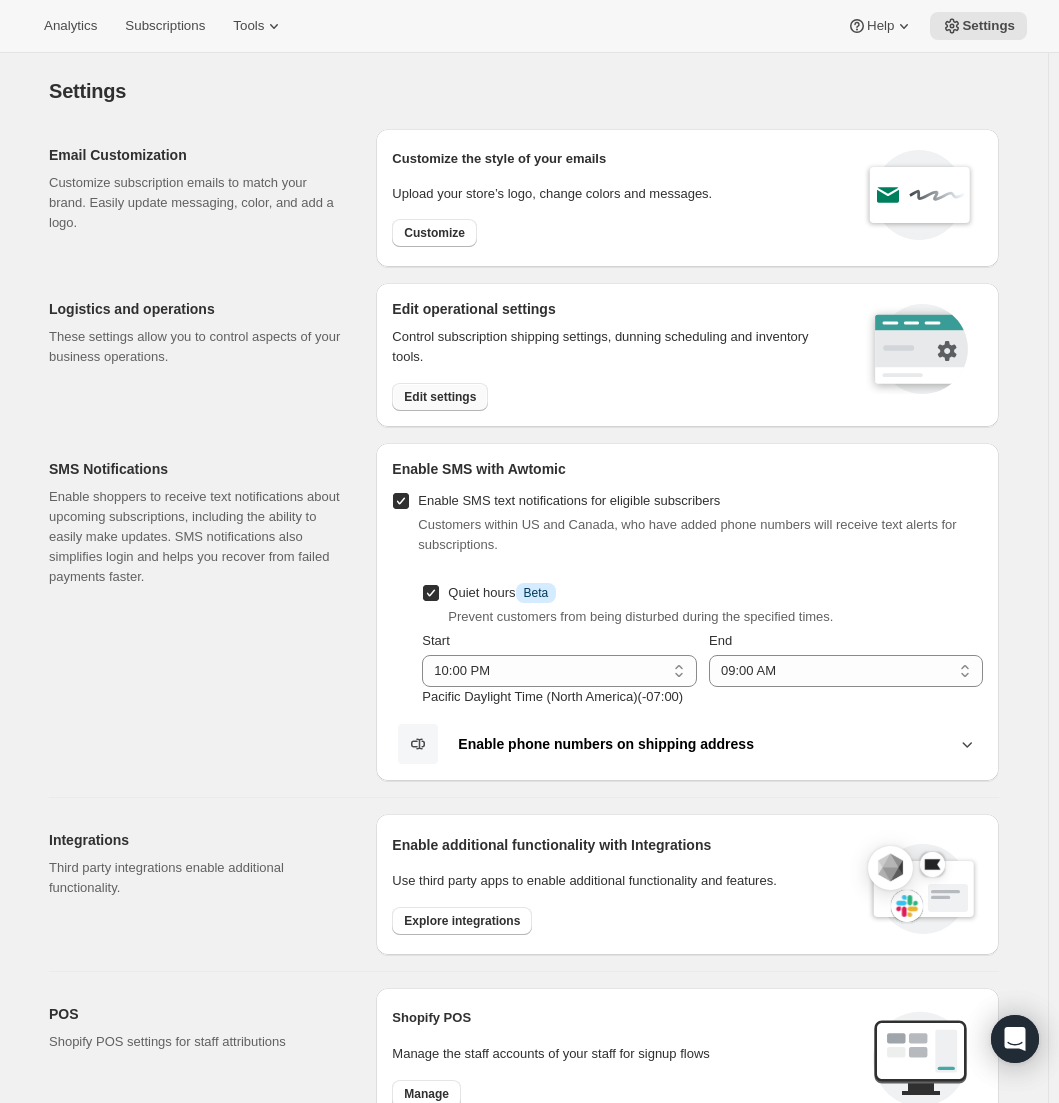click on "Edit settings" at bounding box center [440, 397] 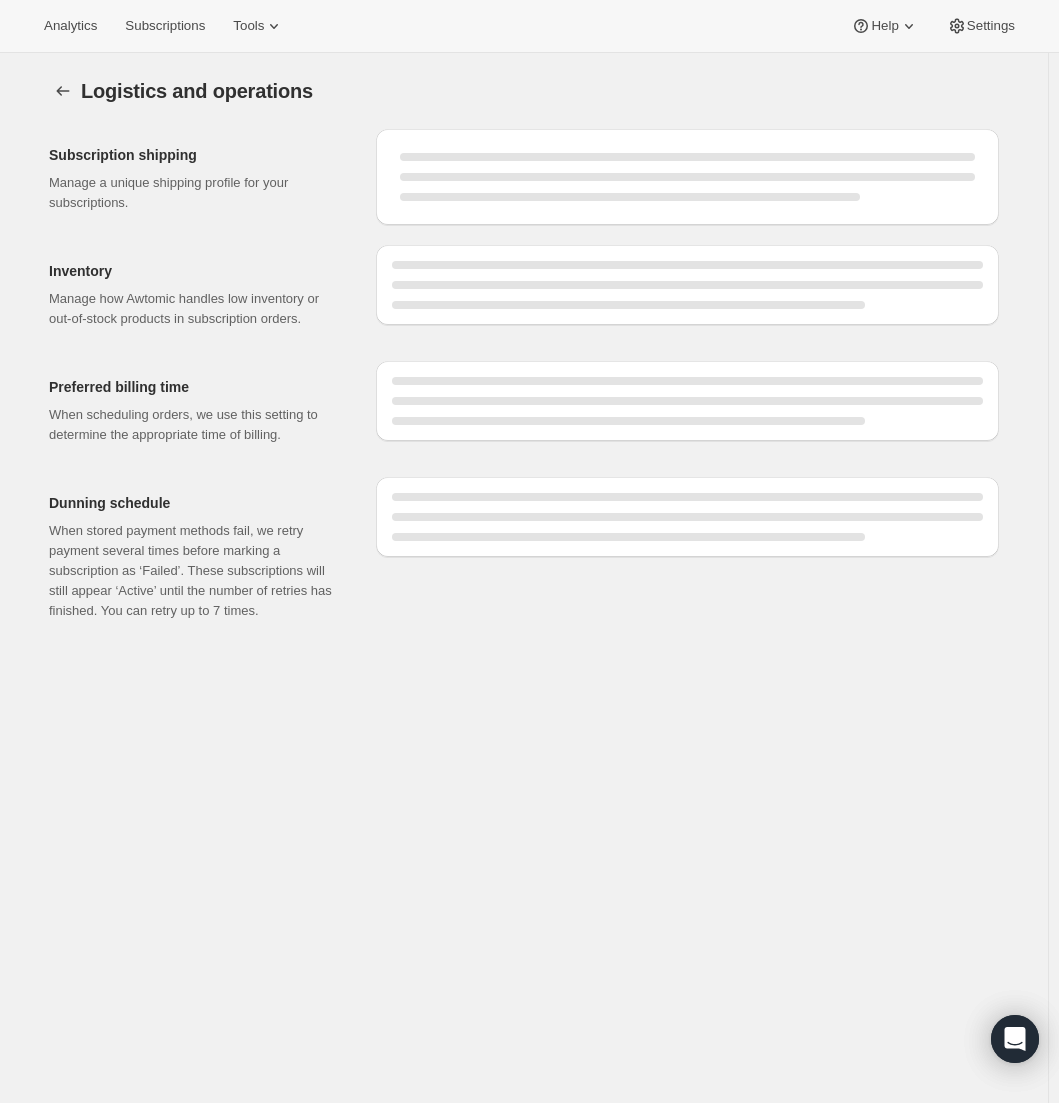 select on "12:00" 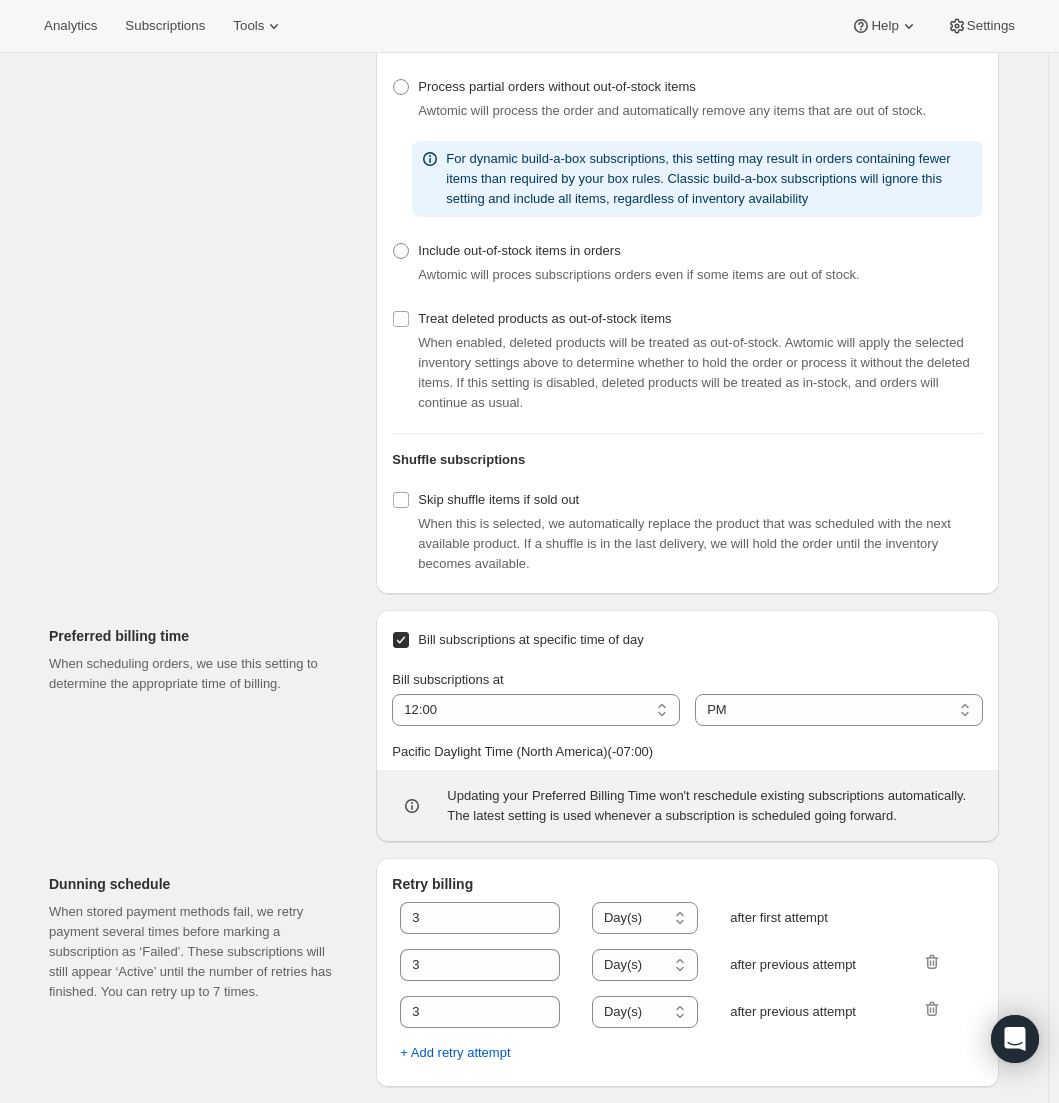 scroll, scrollTop: 585, scrollLeft: 0, axis: vertical 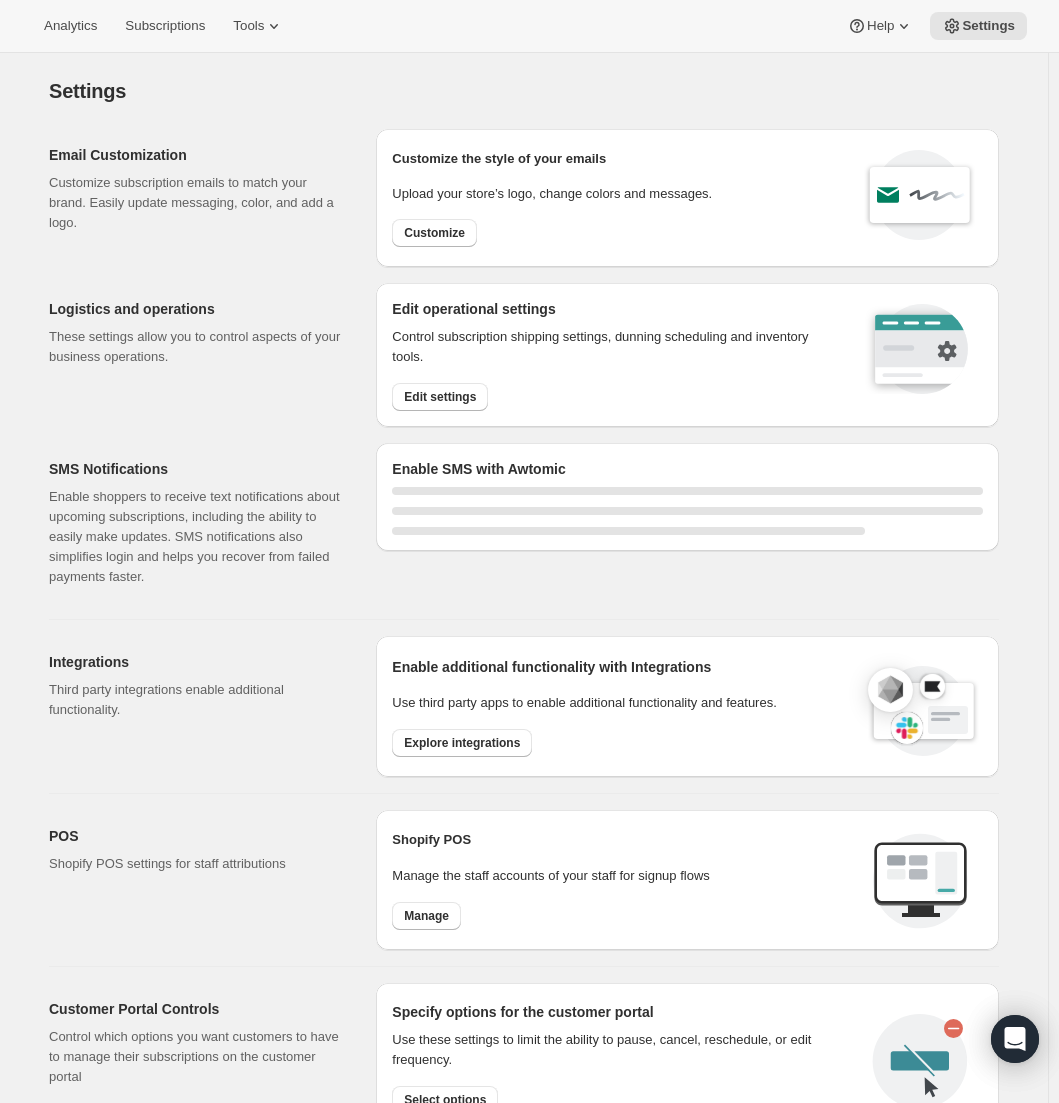 select on "22:00" 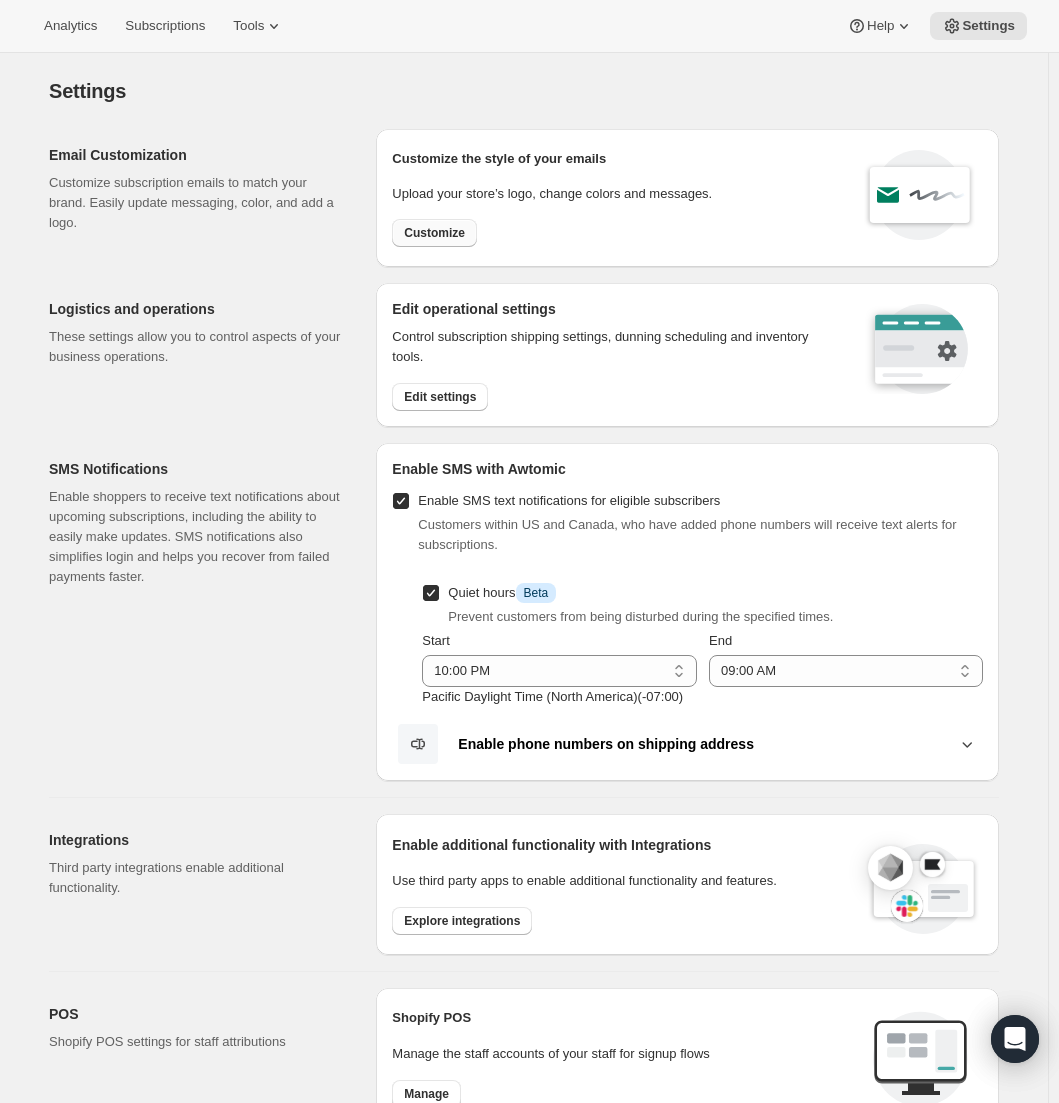 click on "Customize" at bounding box center [434, 233] 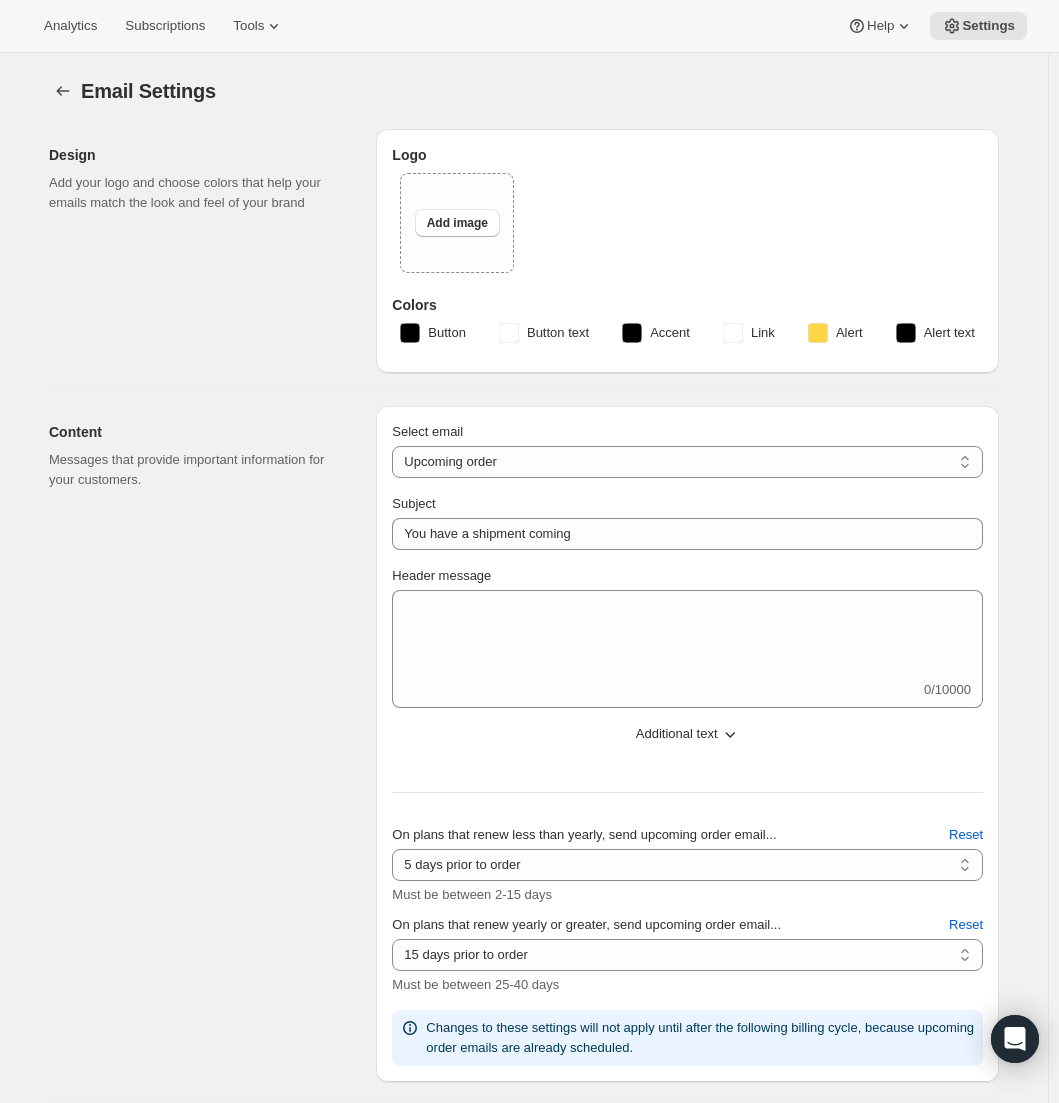 type on "We're Getting Your Shipment Ready" 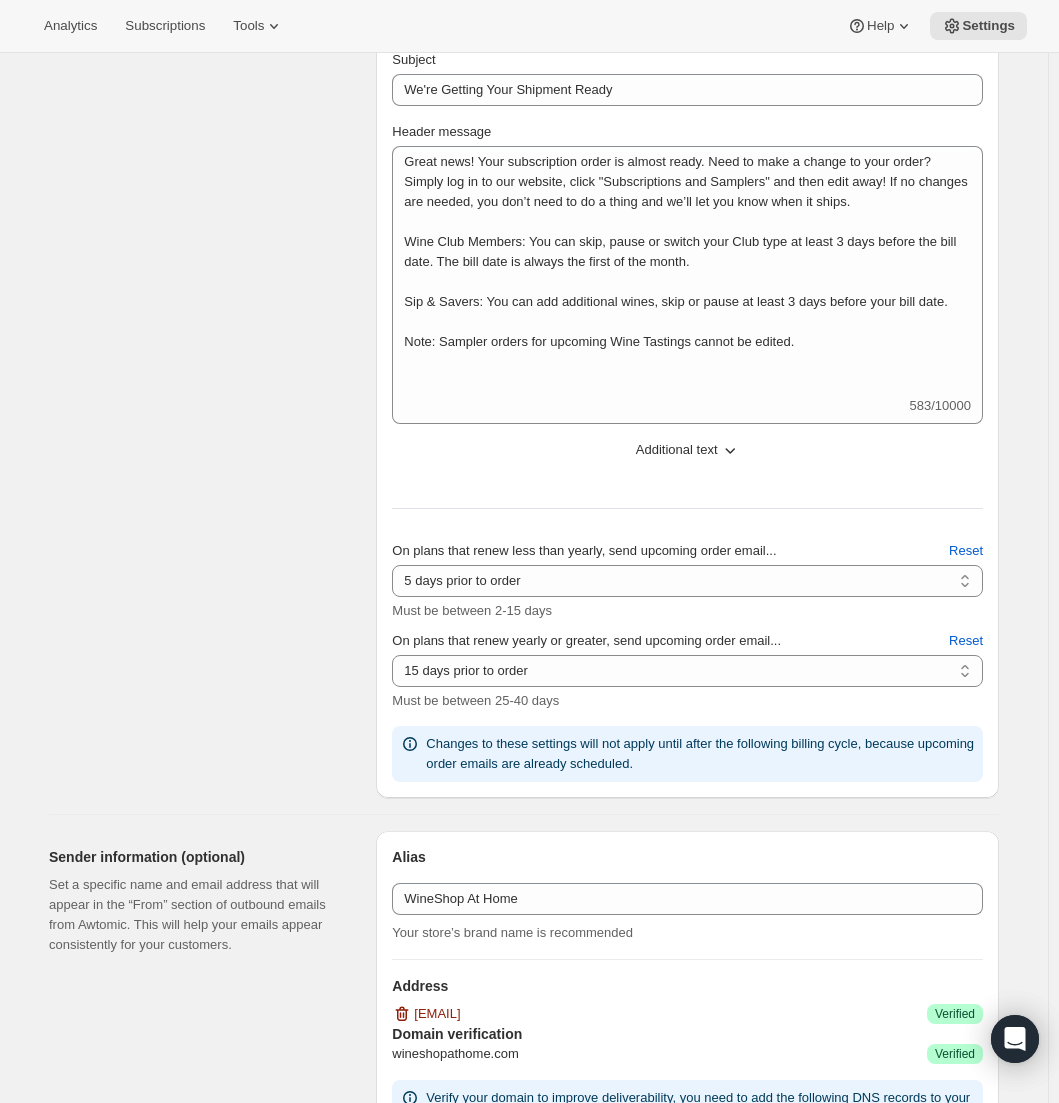 scroll, scrollTop: 0, scrollLeft: 0, axis: both 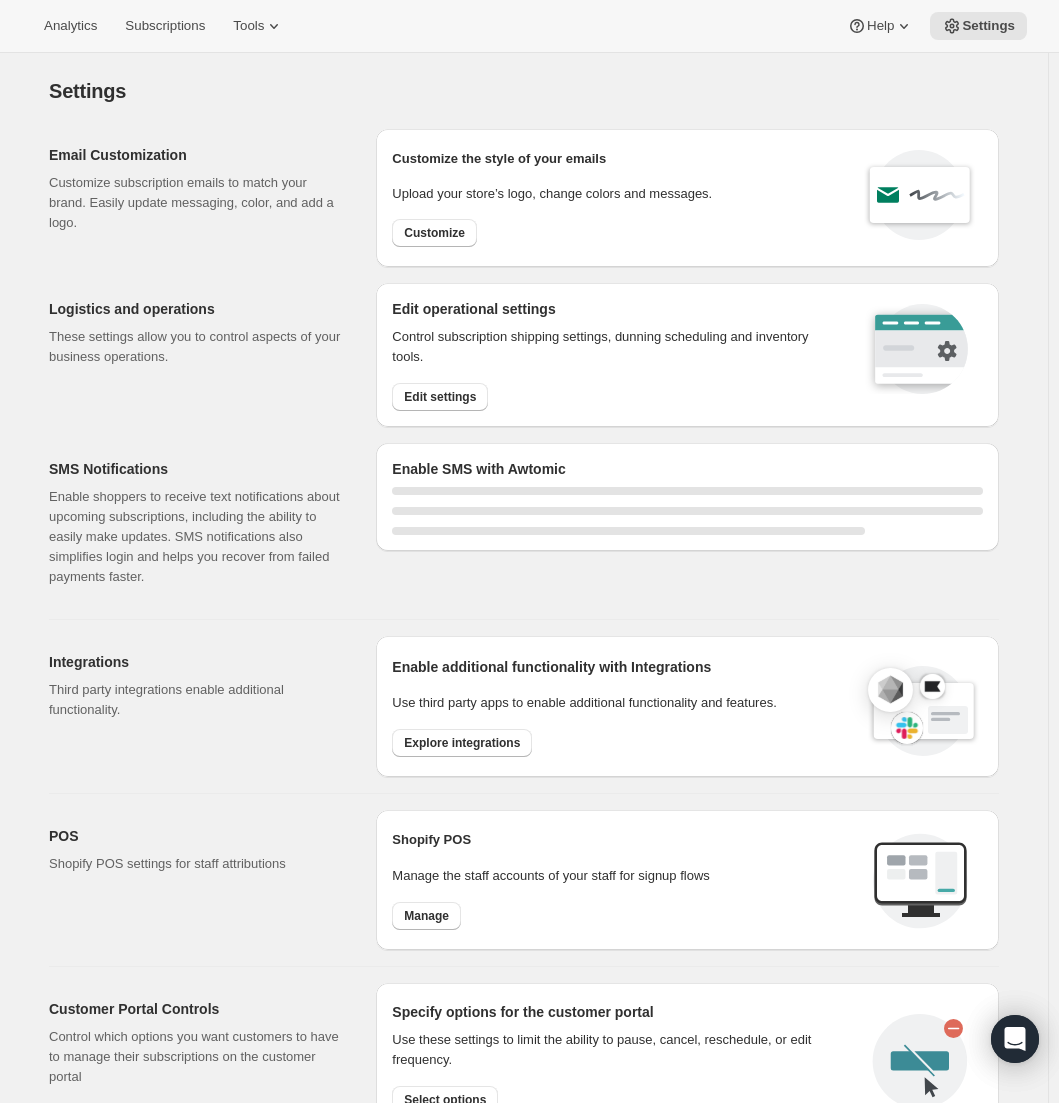 select on "22:00" 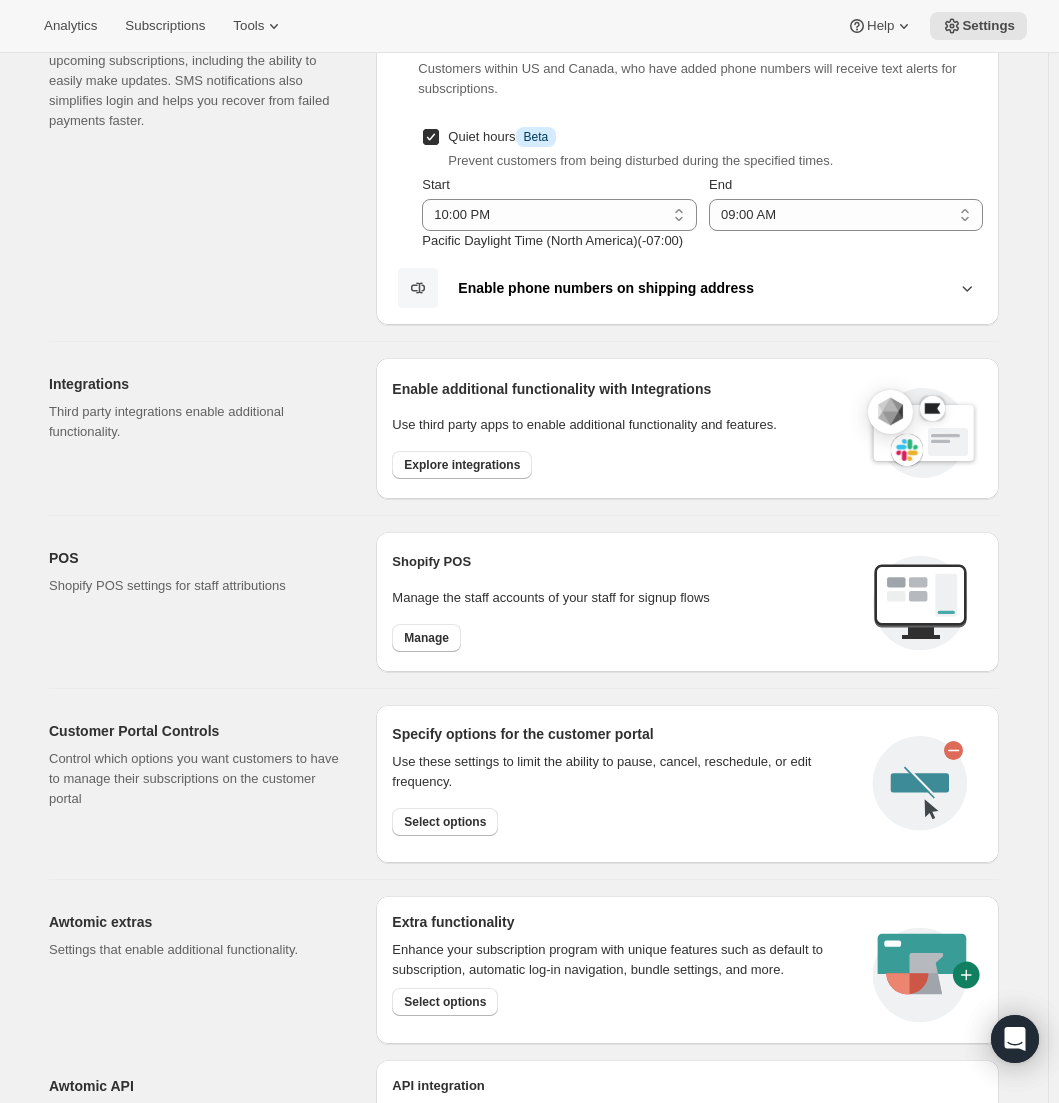 scroll, scrollTop: 162, scrollLeft: 0, axis: vertical 